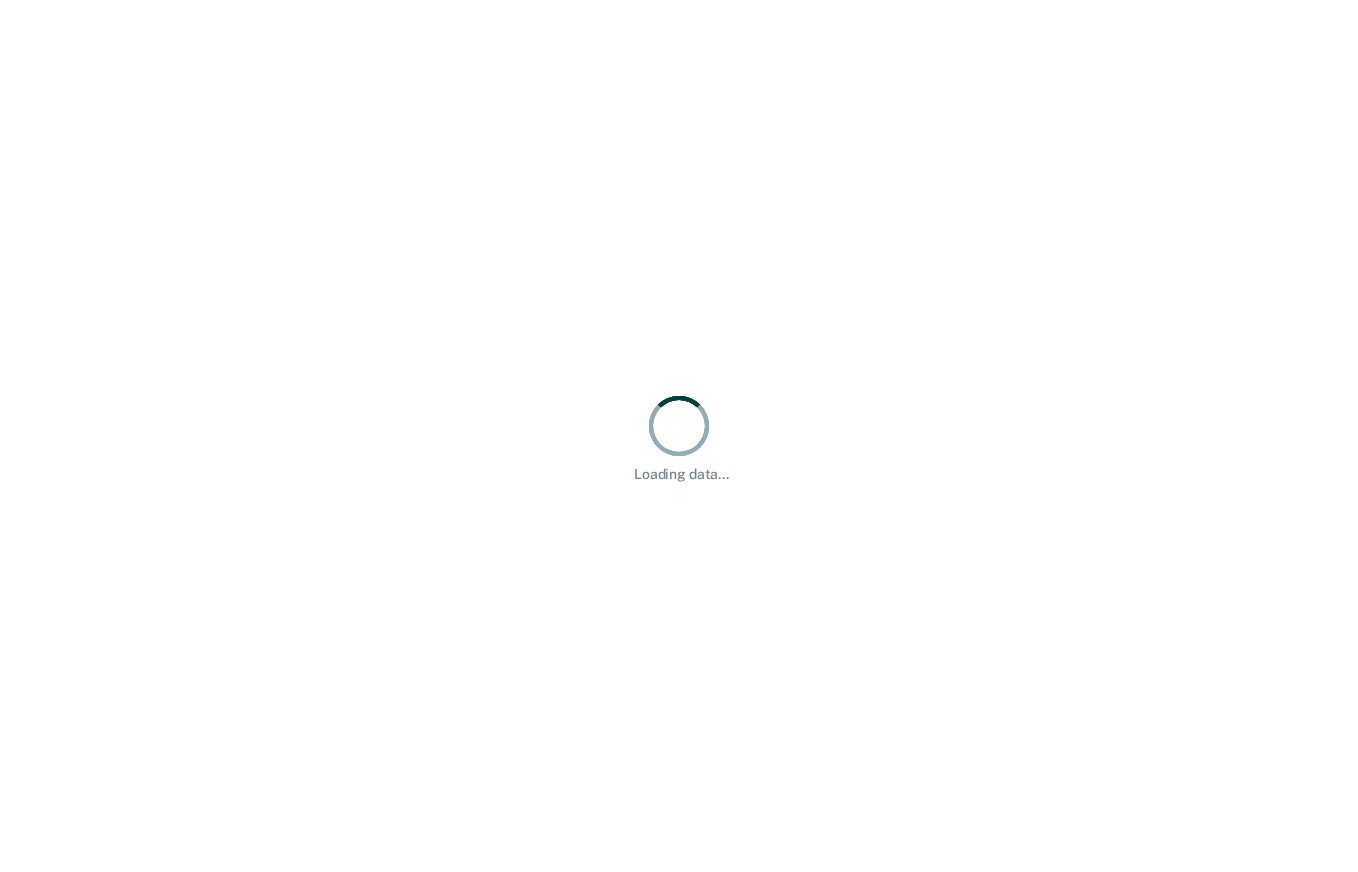 scroll, scrollTop: 0, scrollLeft: 0, axis: both 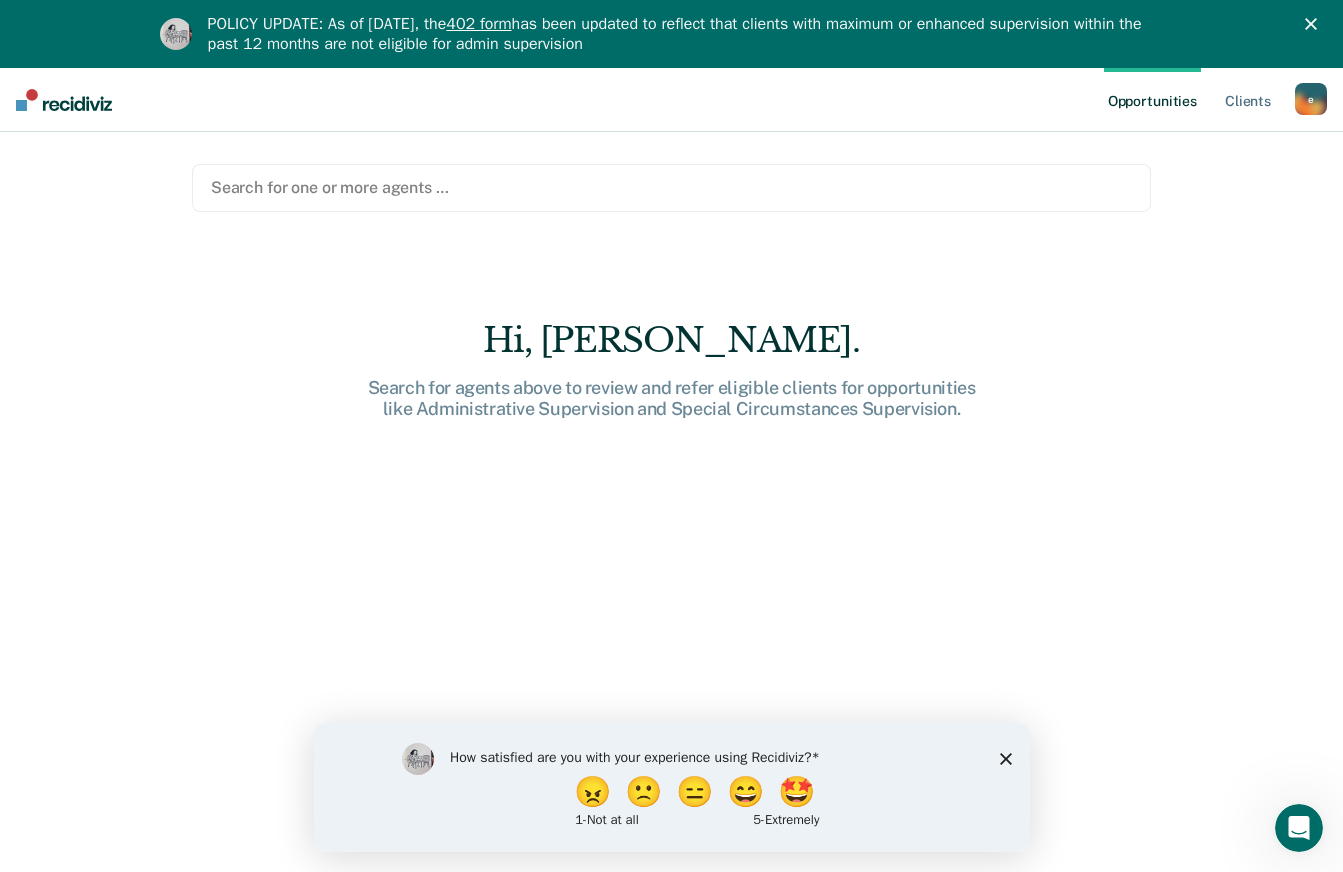 click on "How satisfied are you with your experience using Recidiviz? 😠 🙁 😑 😄 🤩 1  -  Not at all 5  -  Extremely" at bounding box center (671, 786) 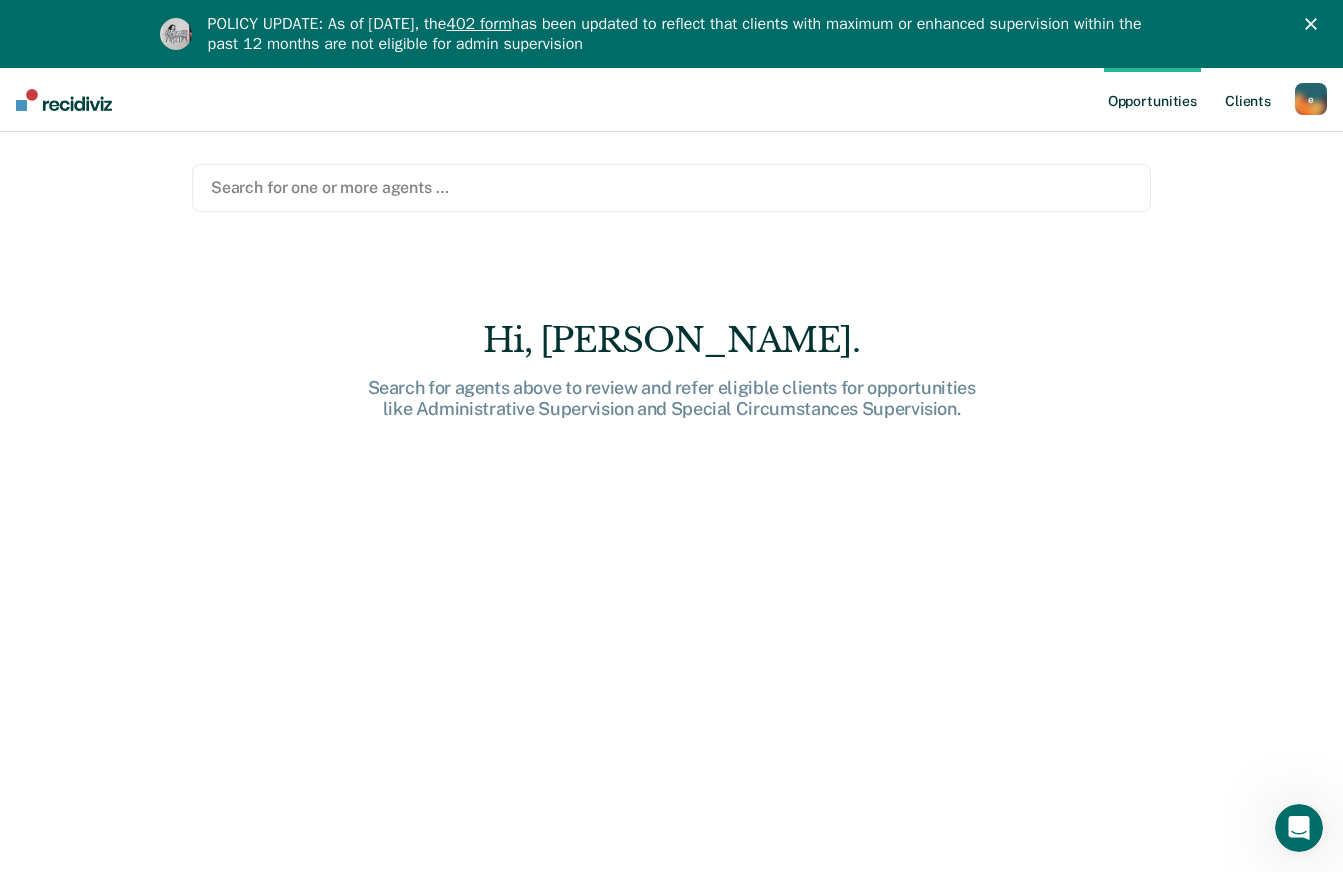 click on "Client s" at bounding box center (1248, 100) 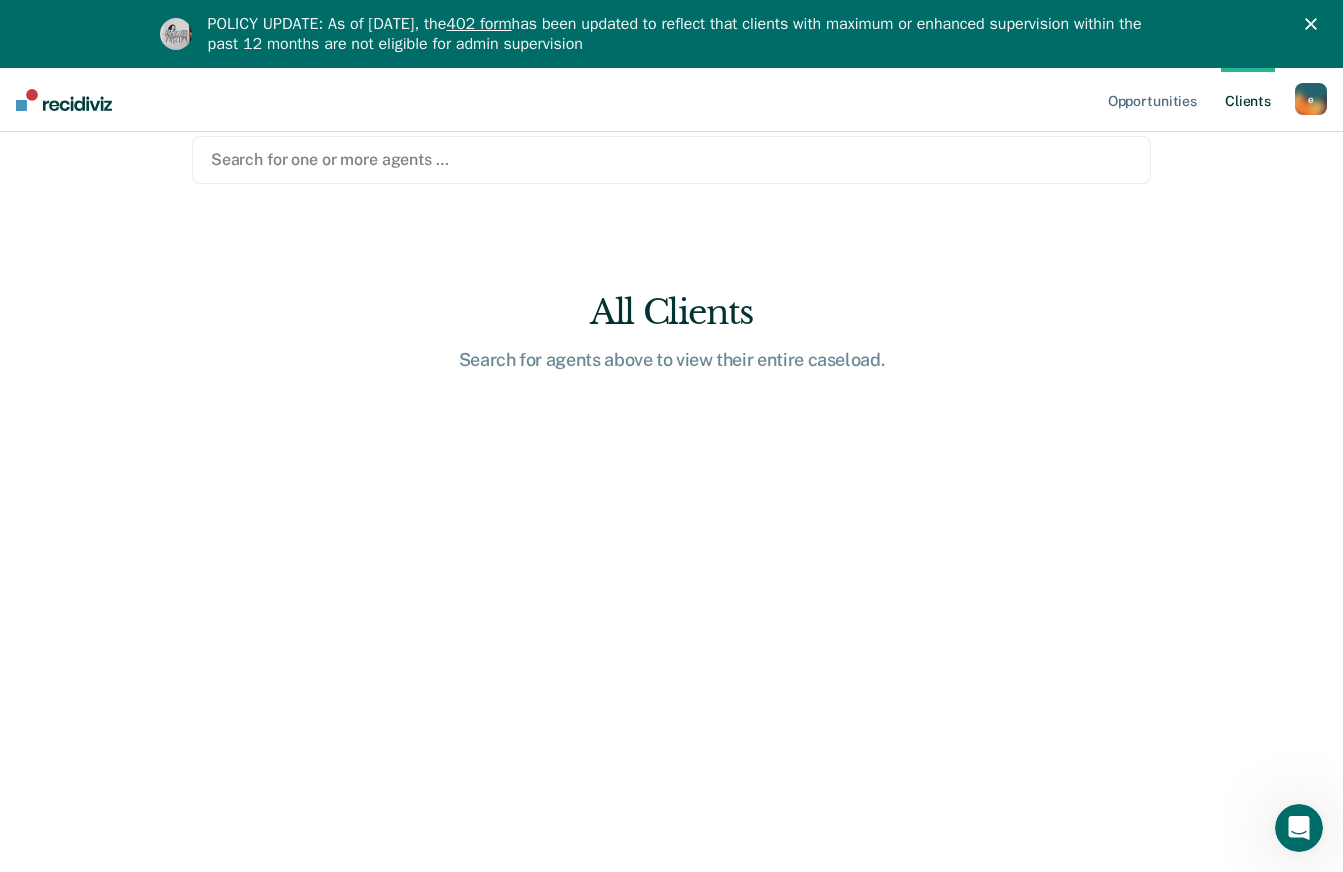 scroll, scrollTop: 0, scrollLeft: 0, axis: both 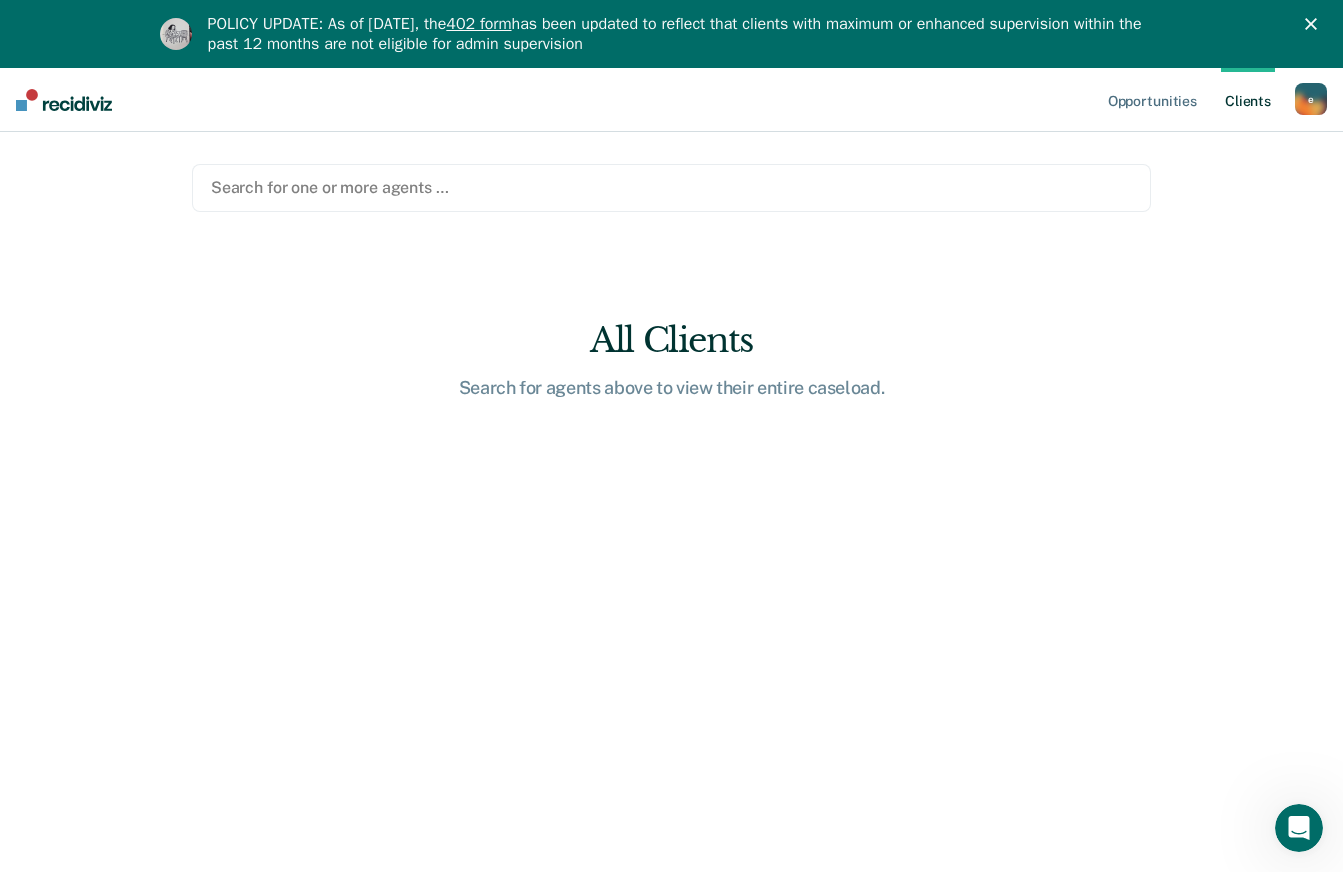 click on "e" at bounding box center [1311, 99] 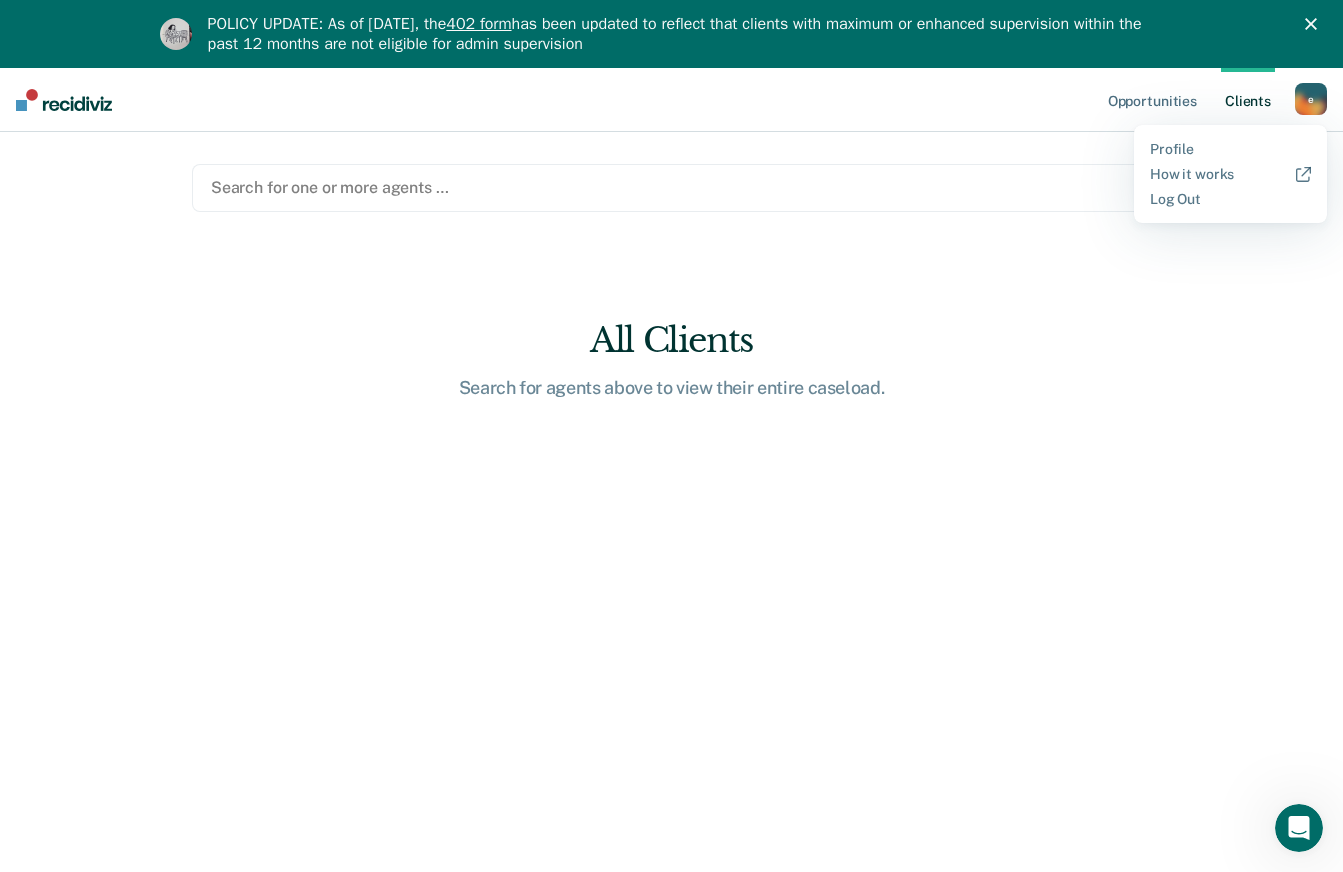 click 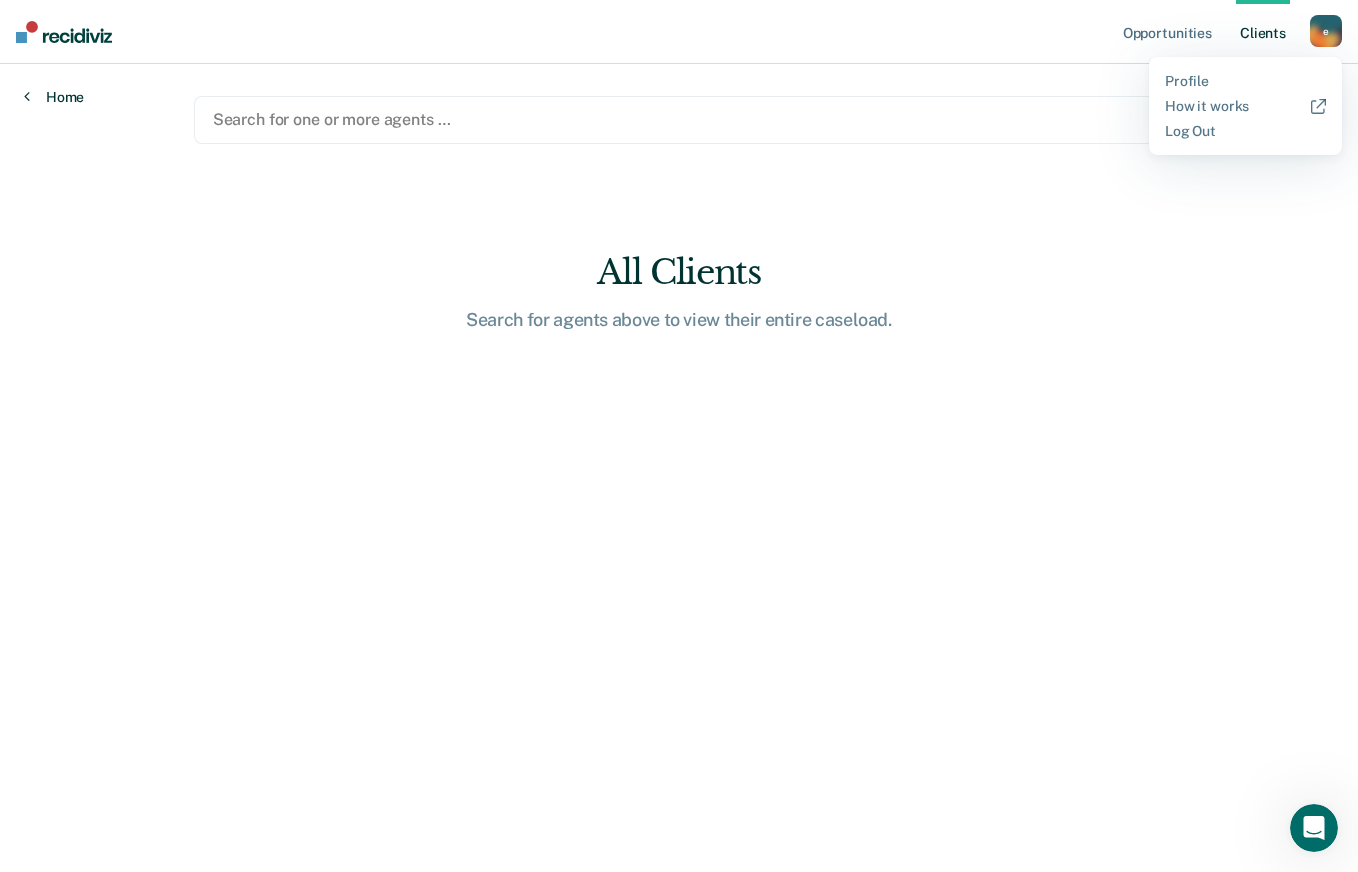 click on "Home" at bounding box center [54, 97] 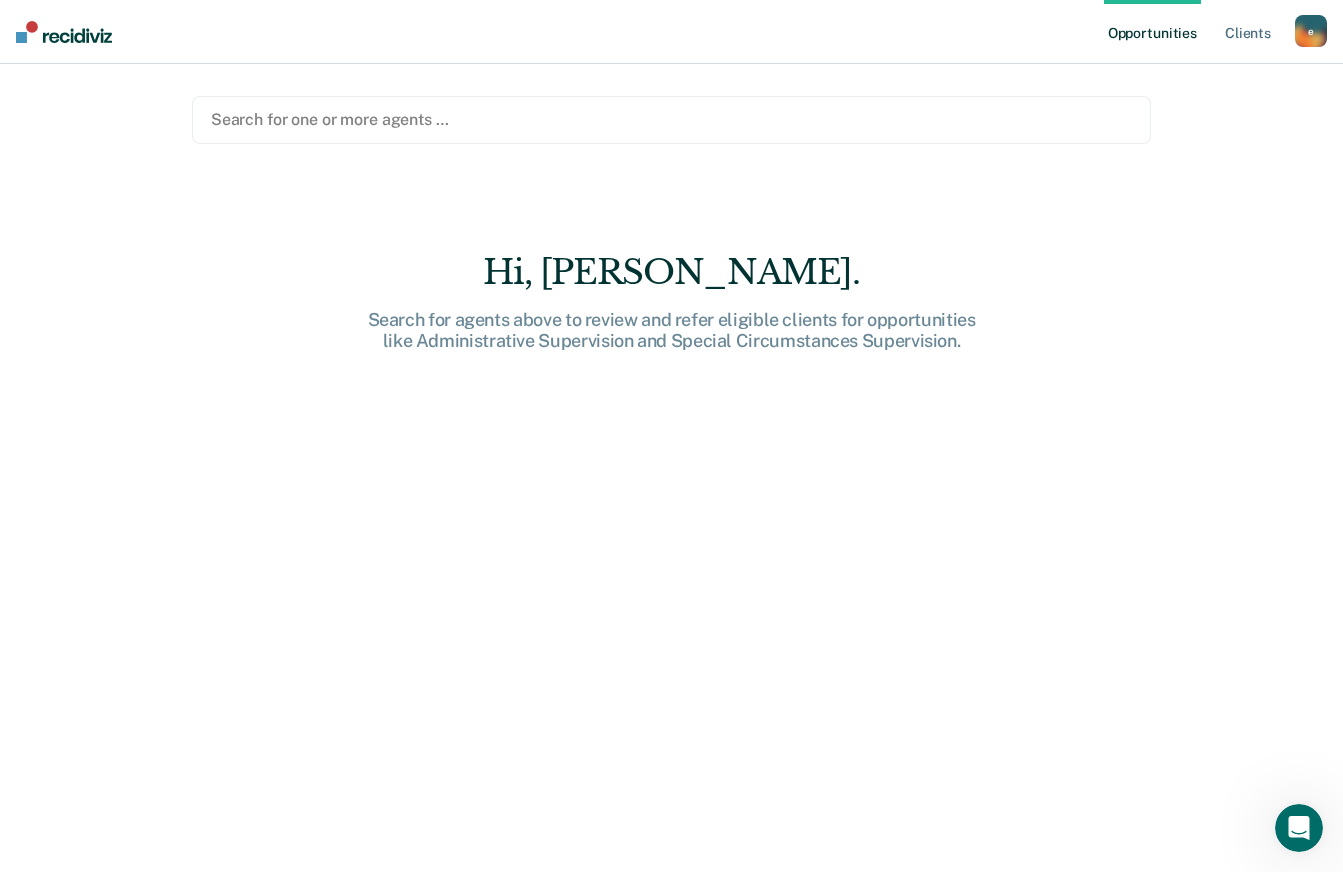 click at bounding box center (671, 119) 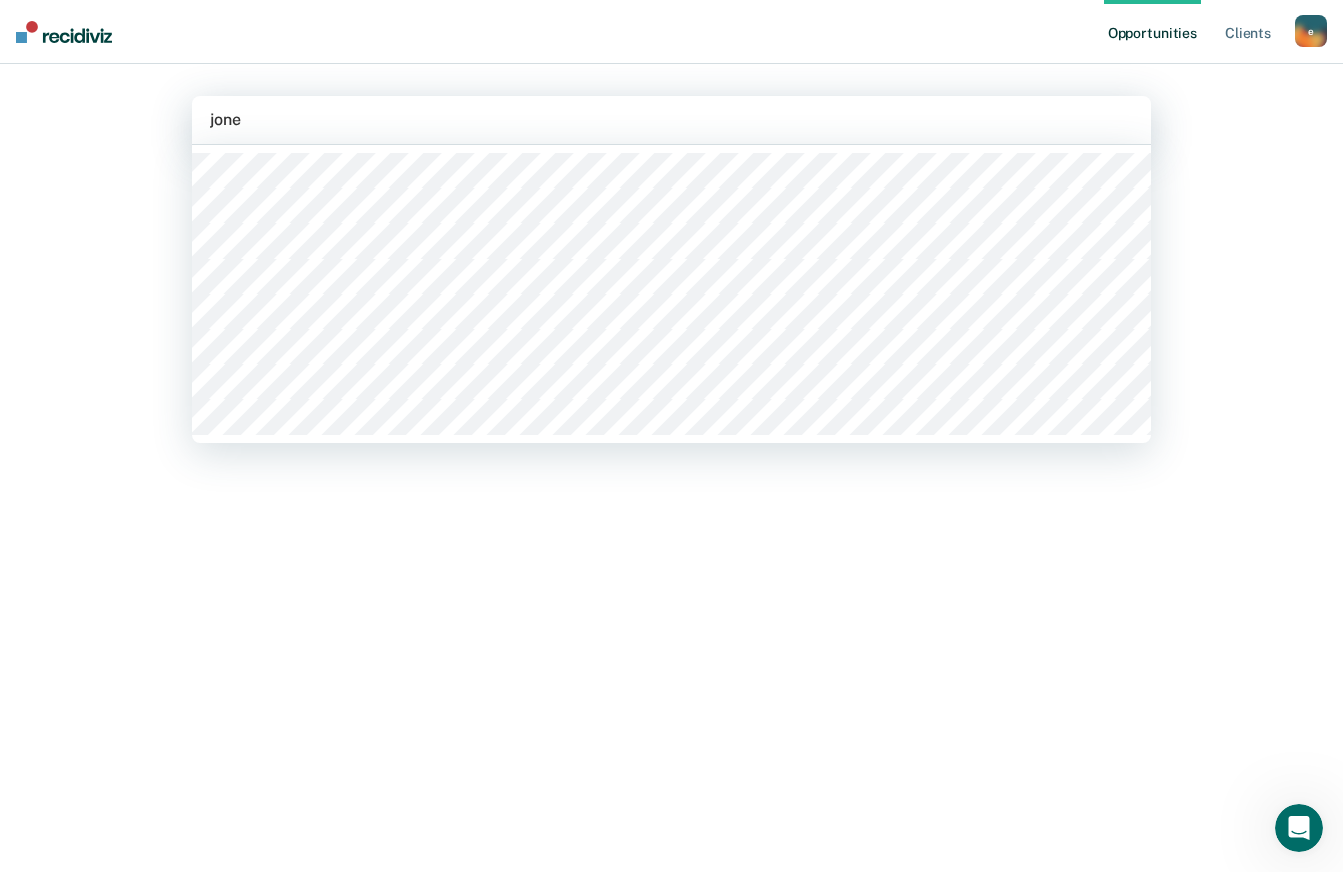 type on "[PERSON_NAME]" 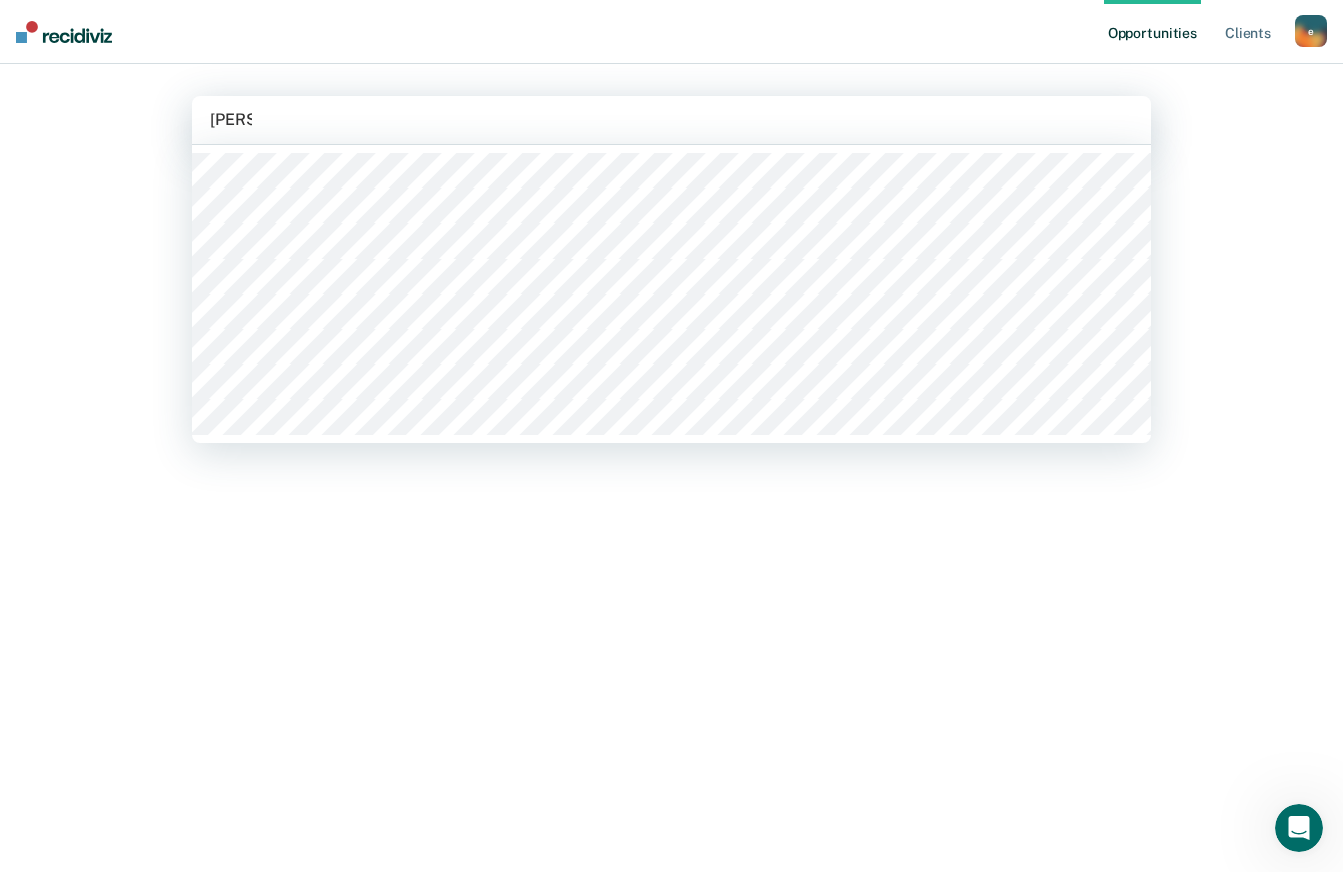 type 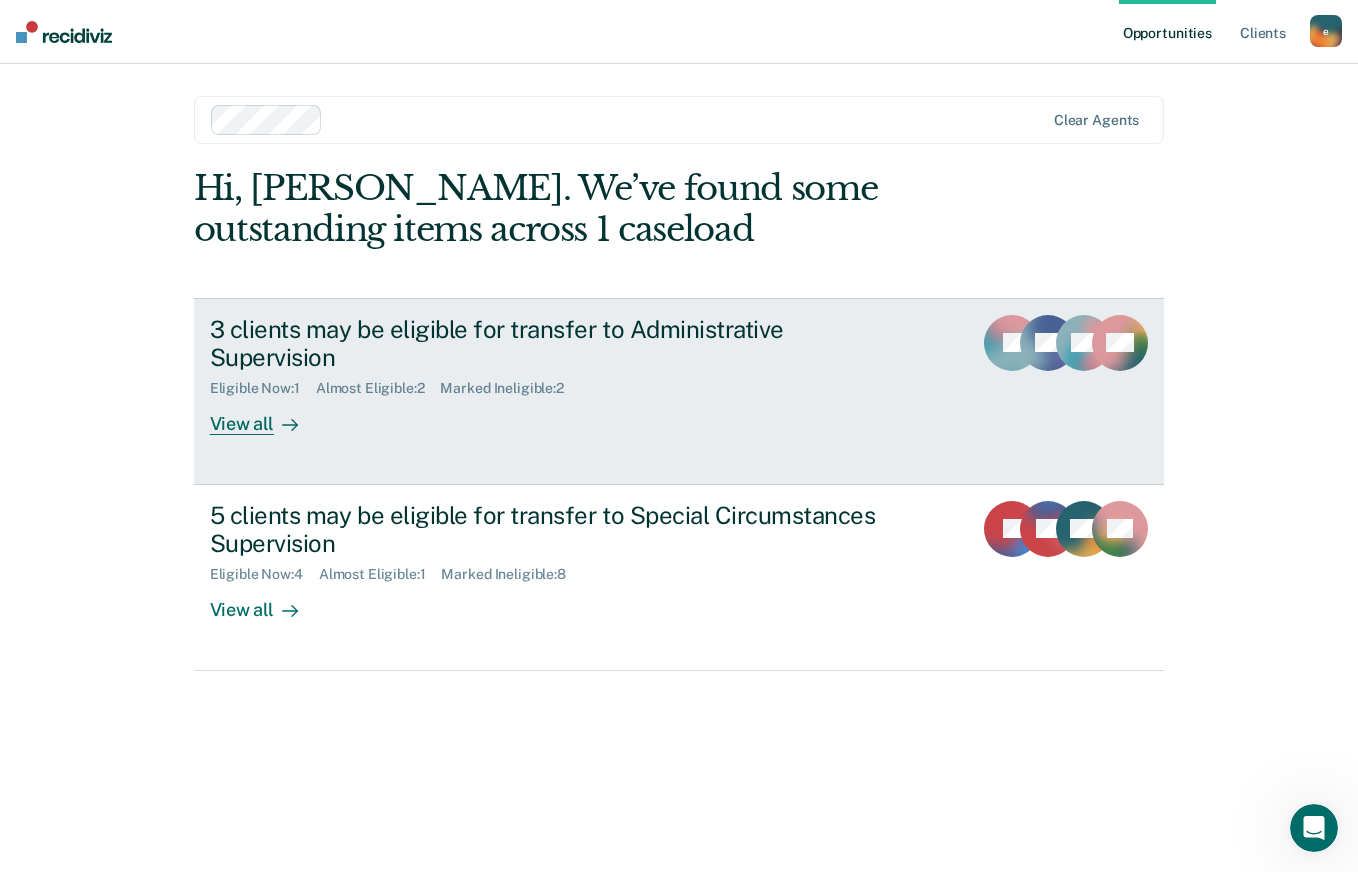 click on "View all" at bounding box center [266, 416] 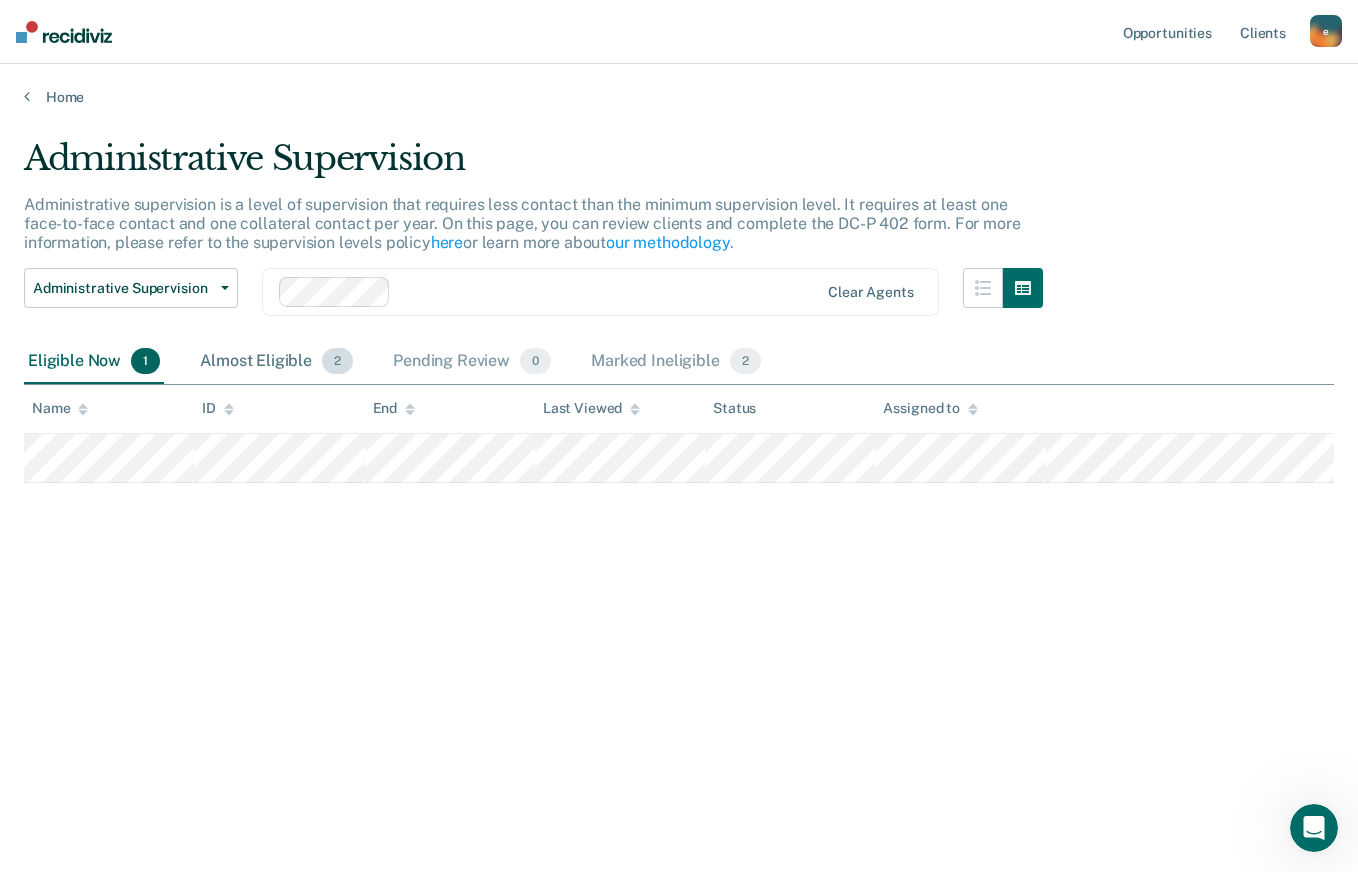 click on "Almost Eligible 2" at bounding box center [276, 362] 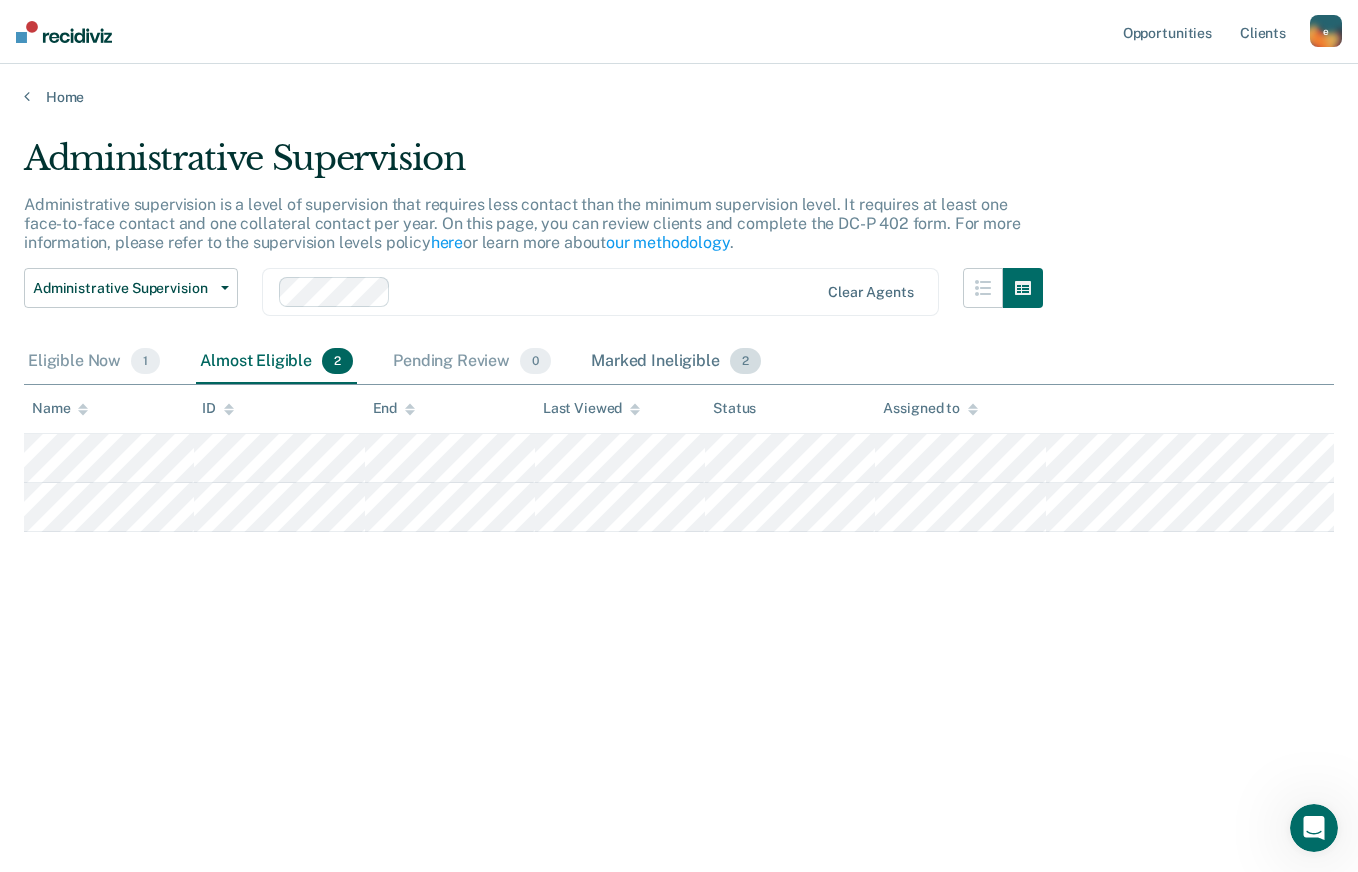 click on "Marked Ineligible 2" at bounding box center (676, 362) 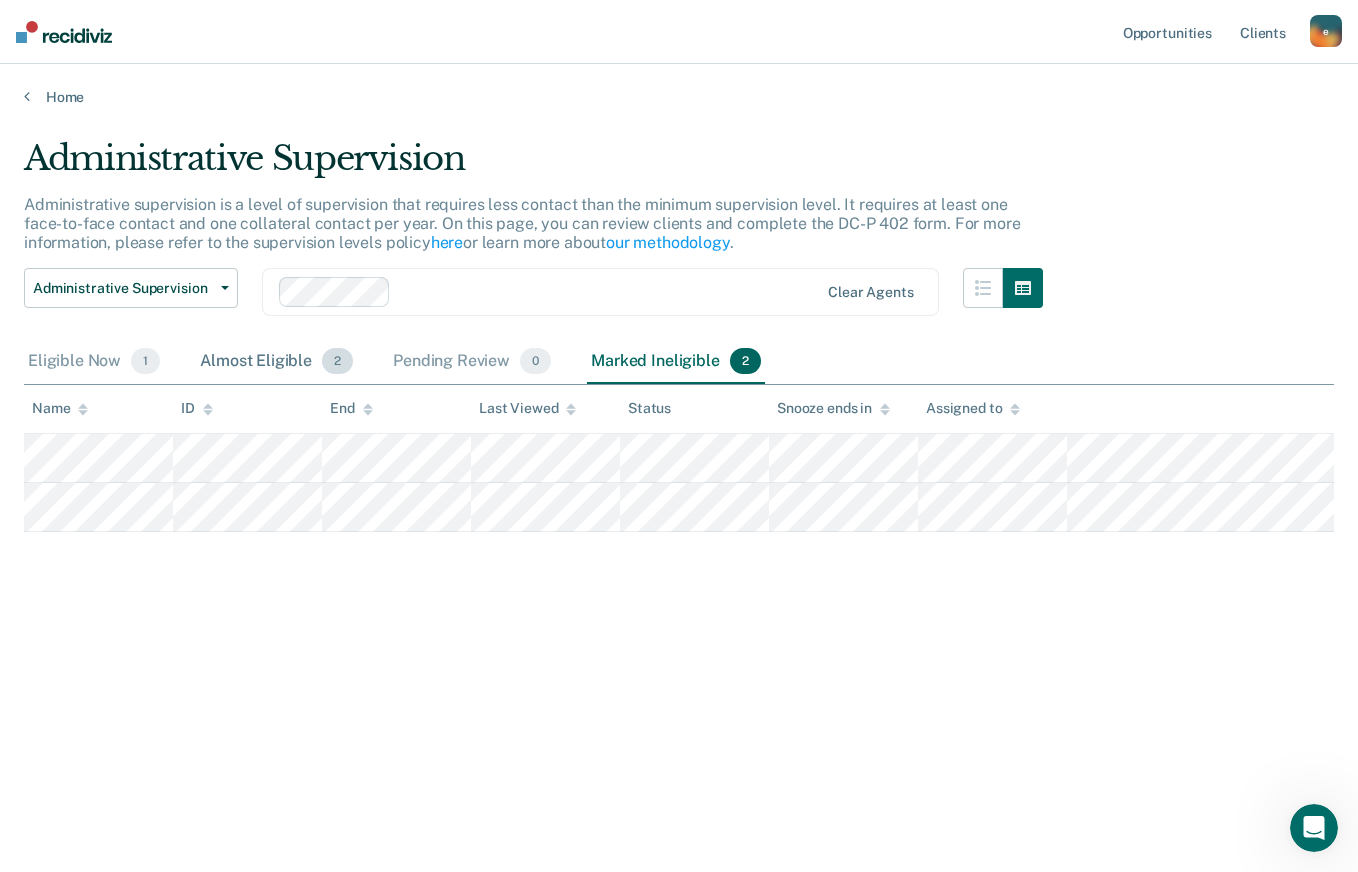 click on "Almost Eligible 2" at bounding box center [276, 362] 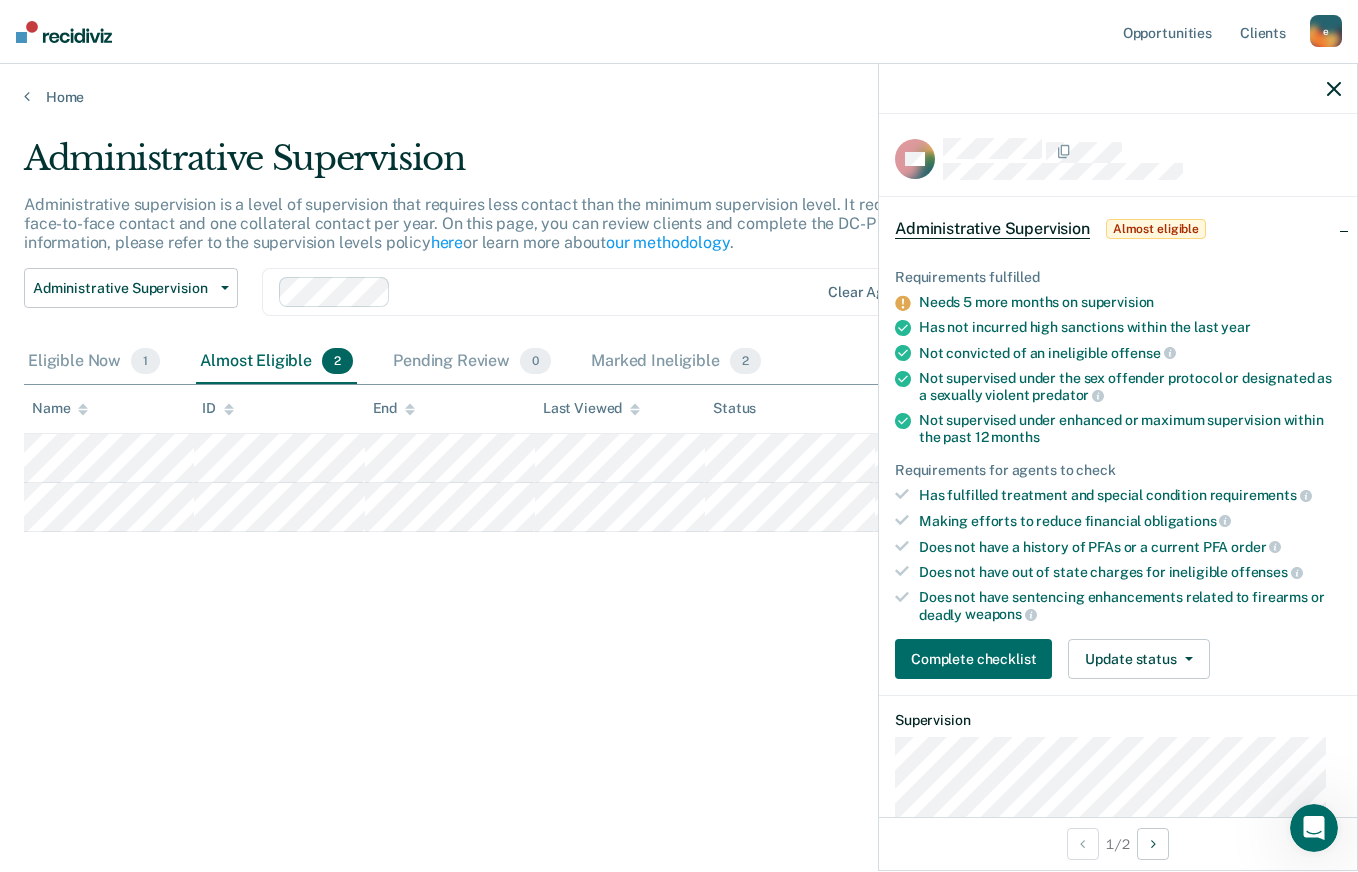 click on "Administrative Supervision   Administrative supervision is a level of supervision that requires less contact than the minimum supervision level. It requires at least one face-to-face contact and one collateral contact per year. On this page, you can review clients and complete the DC-P 402 form. For more information, please refer to the supervision levels policy  here  or learn more about  our methodology . Administrative Supervision Administrative Supervision Special Circumstances Supervision Clear   agents Eligible Now 1 Almost Eligible 2 Pending Review 0 Marked Ineligible 2
To pick up a draggable item, press the space bar.
While dragging, use the arrow keys to move the item.
Press space again to drop the item in its new position, or press escape to cancel.
Name ID End Last Viewed Status Assigned to" at bounding box center (679, 430) 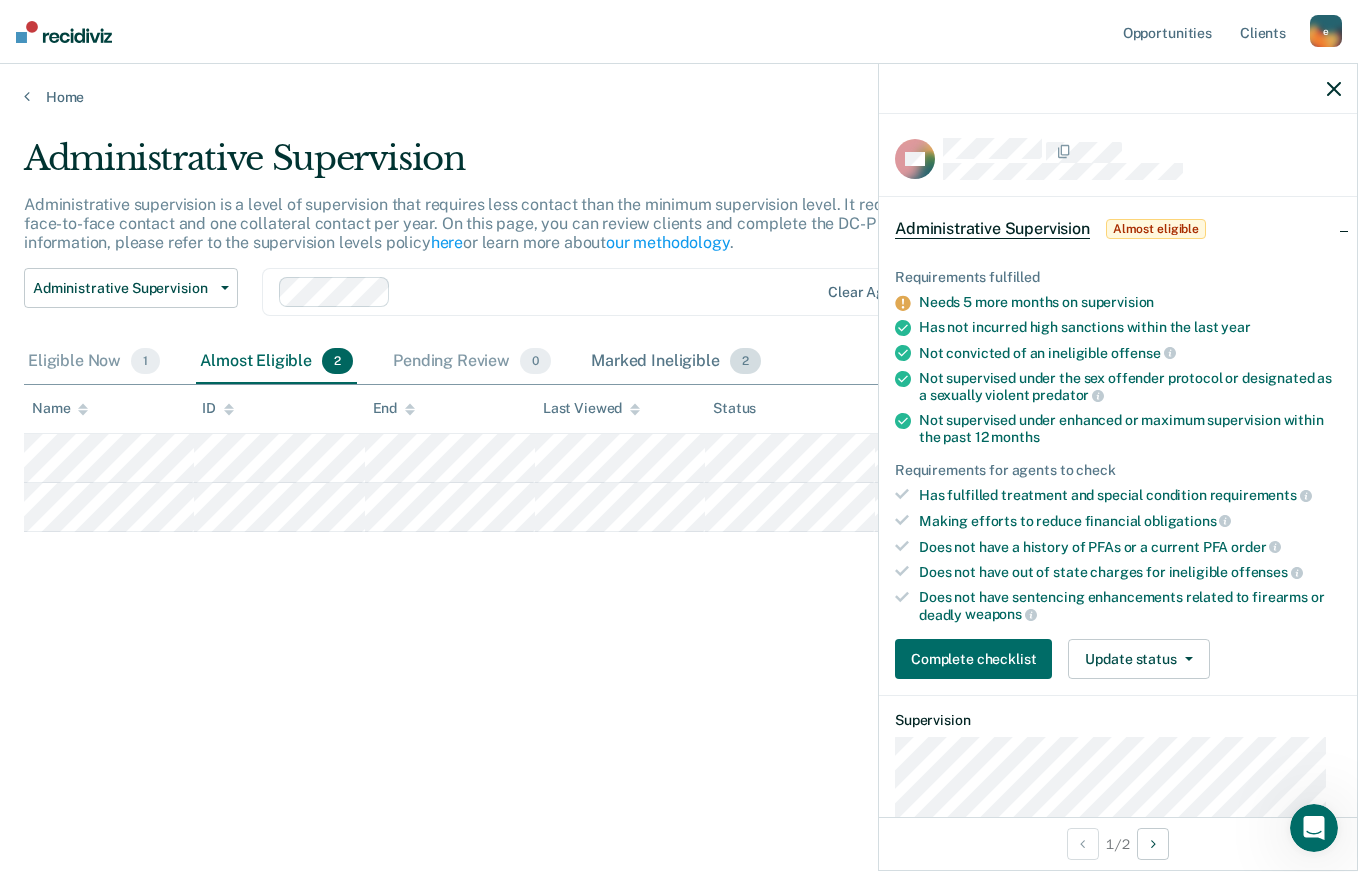 click on "Marked Ineligible 2" at bounding box center [676, 362] 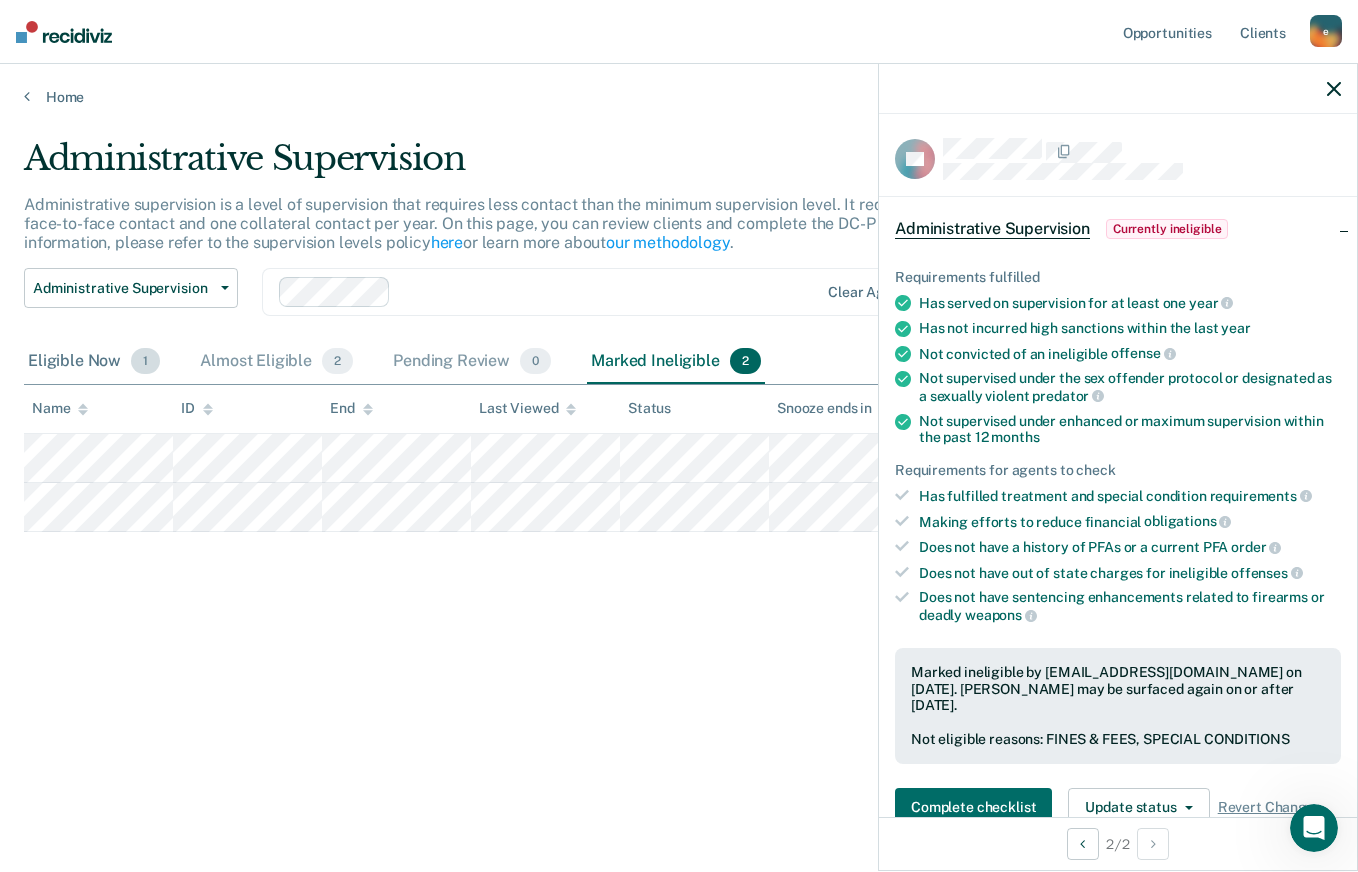 click on "Eligible Now 1" at bounding box center (94, 362) 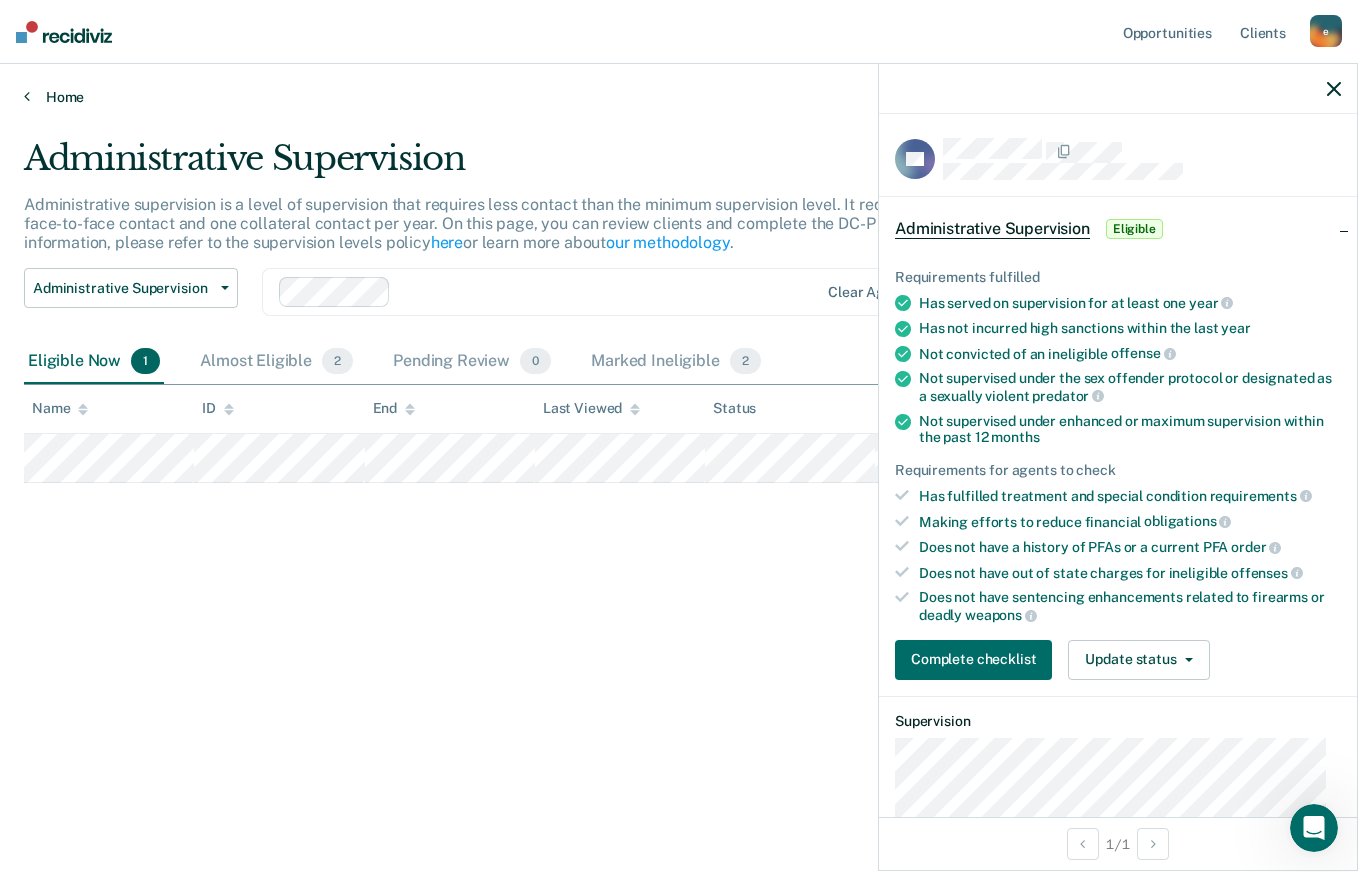 click on "Home" at bounding box center (679, 97) 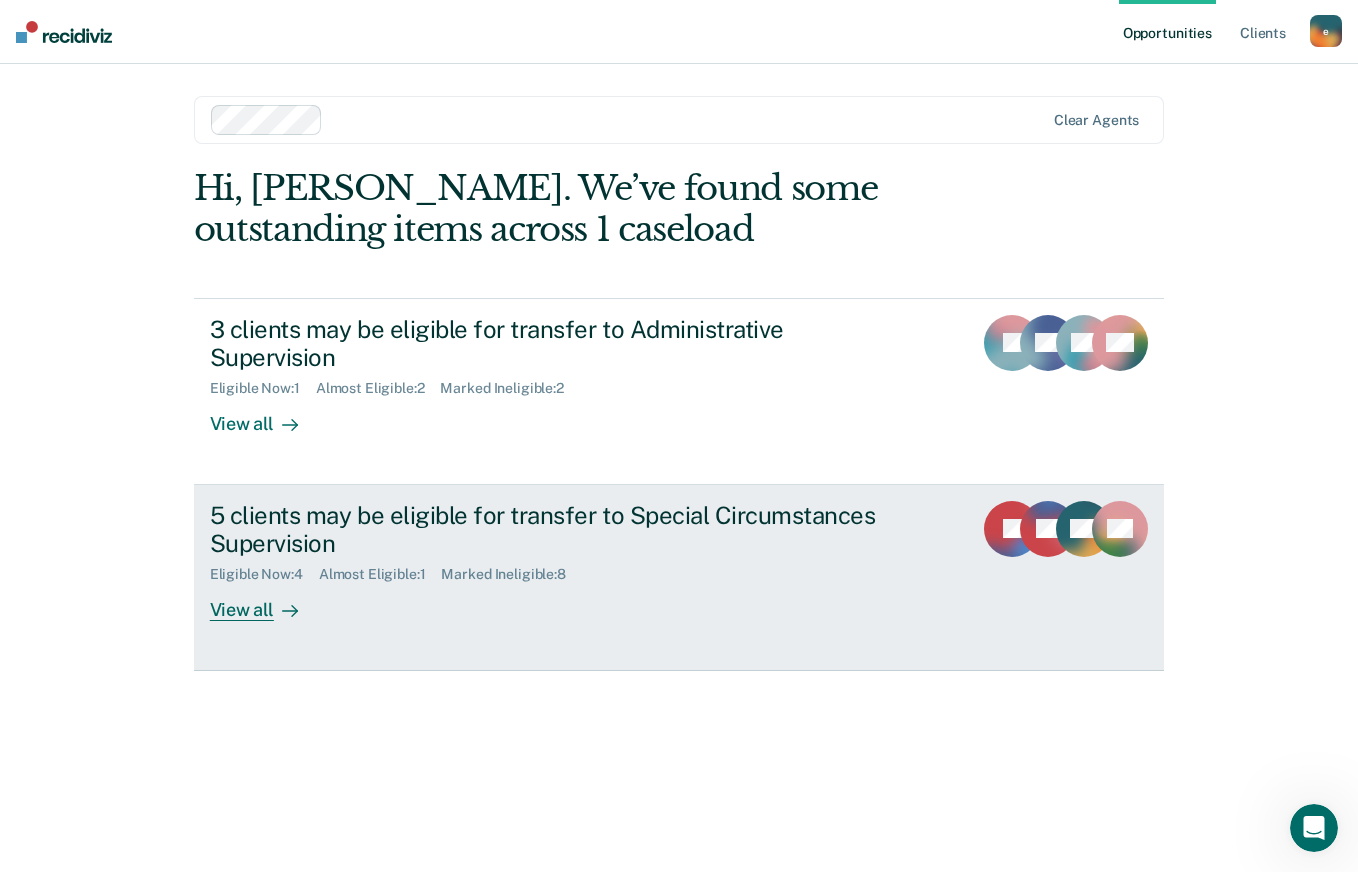 click on "5 clients may be eligible for transfer to Special Circumstances Supervision" at bounding box center (561, 530) 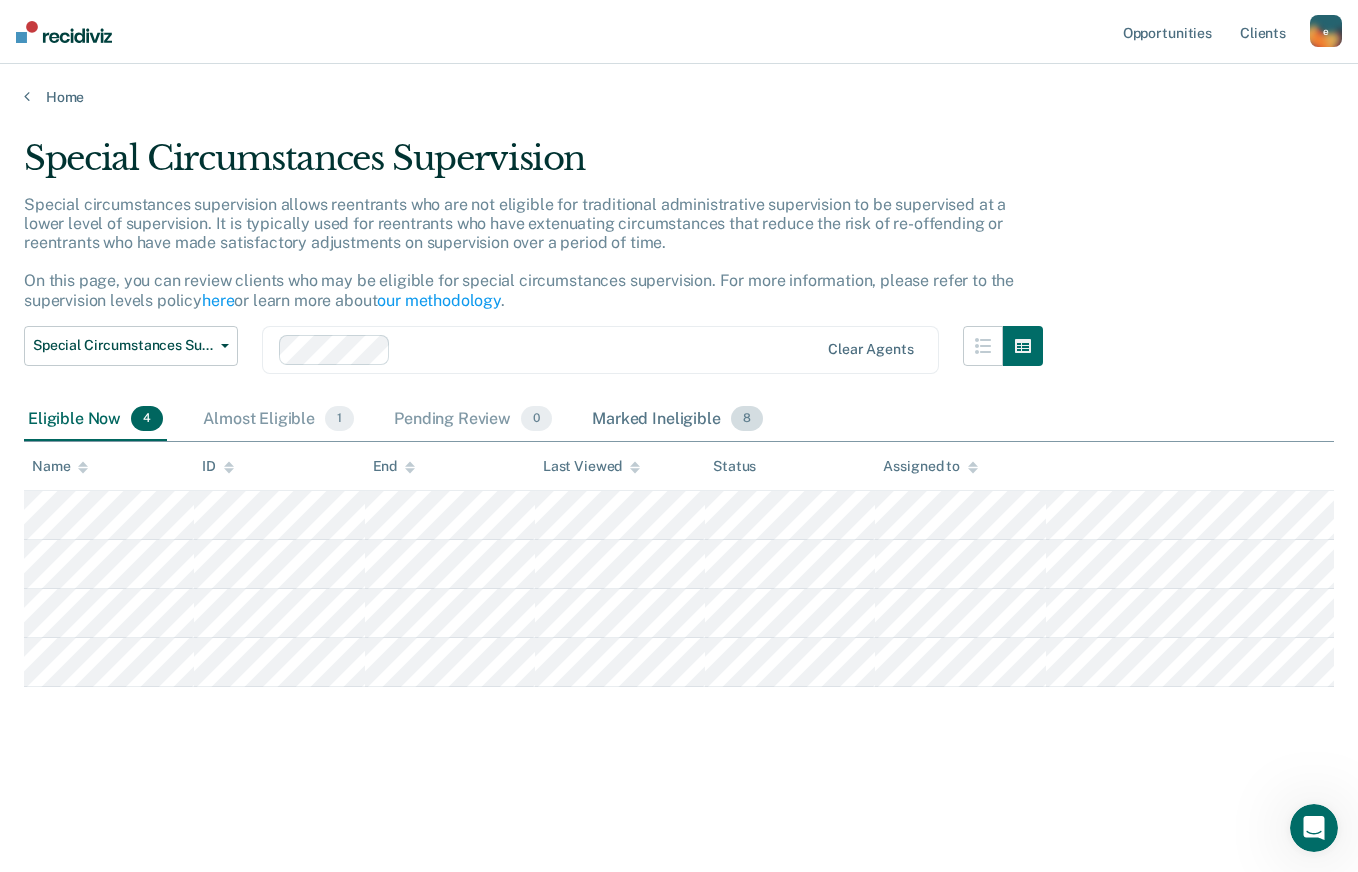 click on "Marked Ineligible 8" at bounding box center (677, 420) 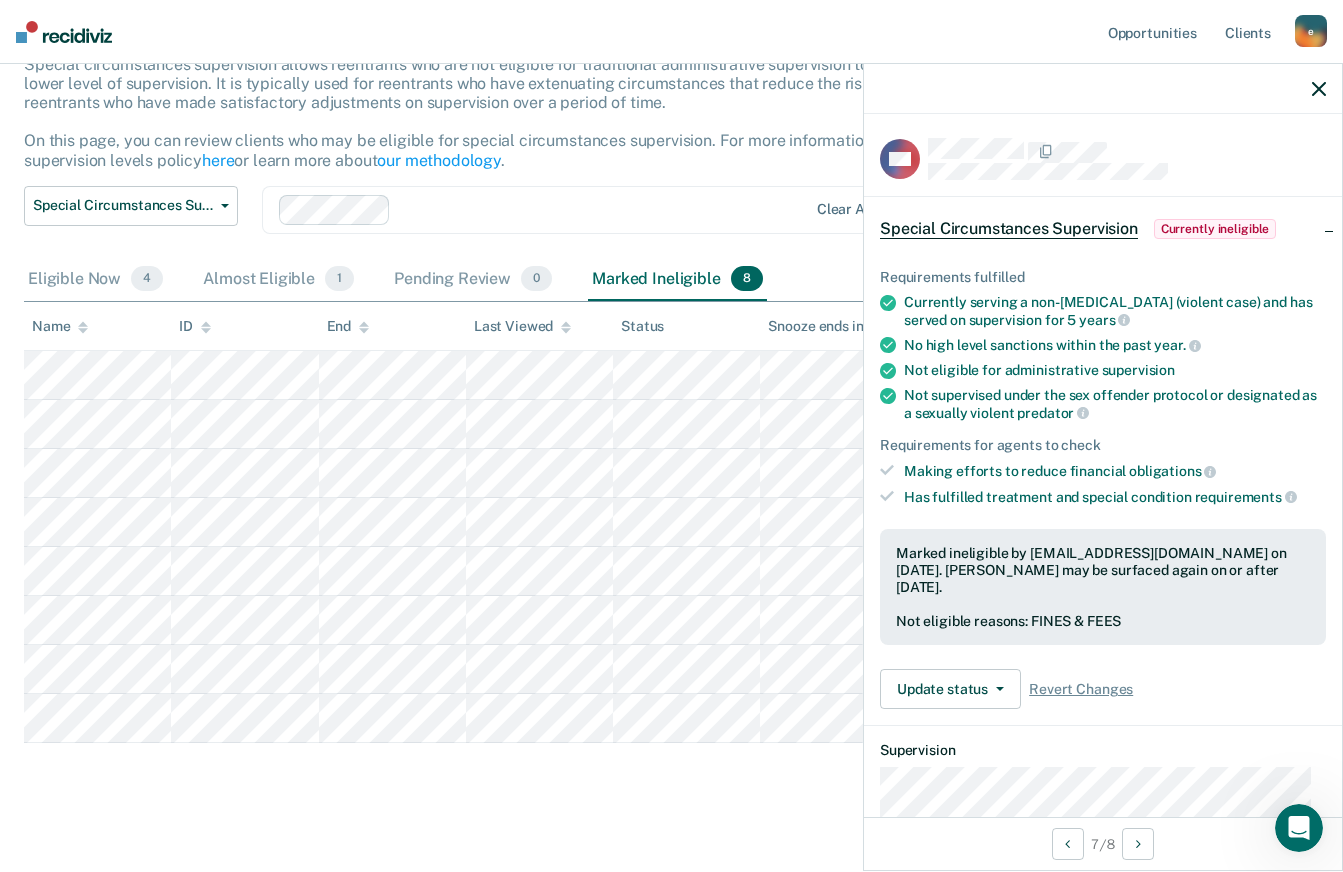 scroll, scrollTop: 155, scrollLeft: 0, axis: vertical 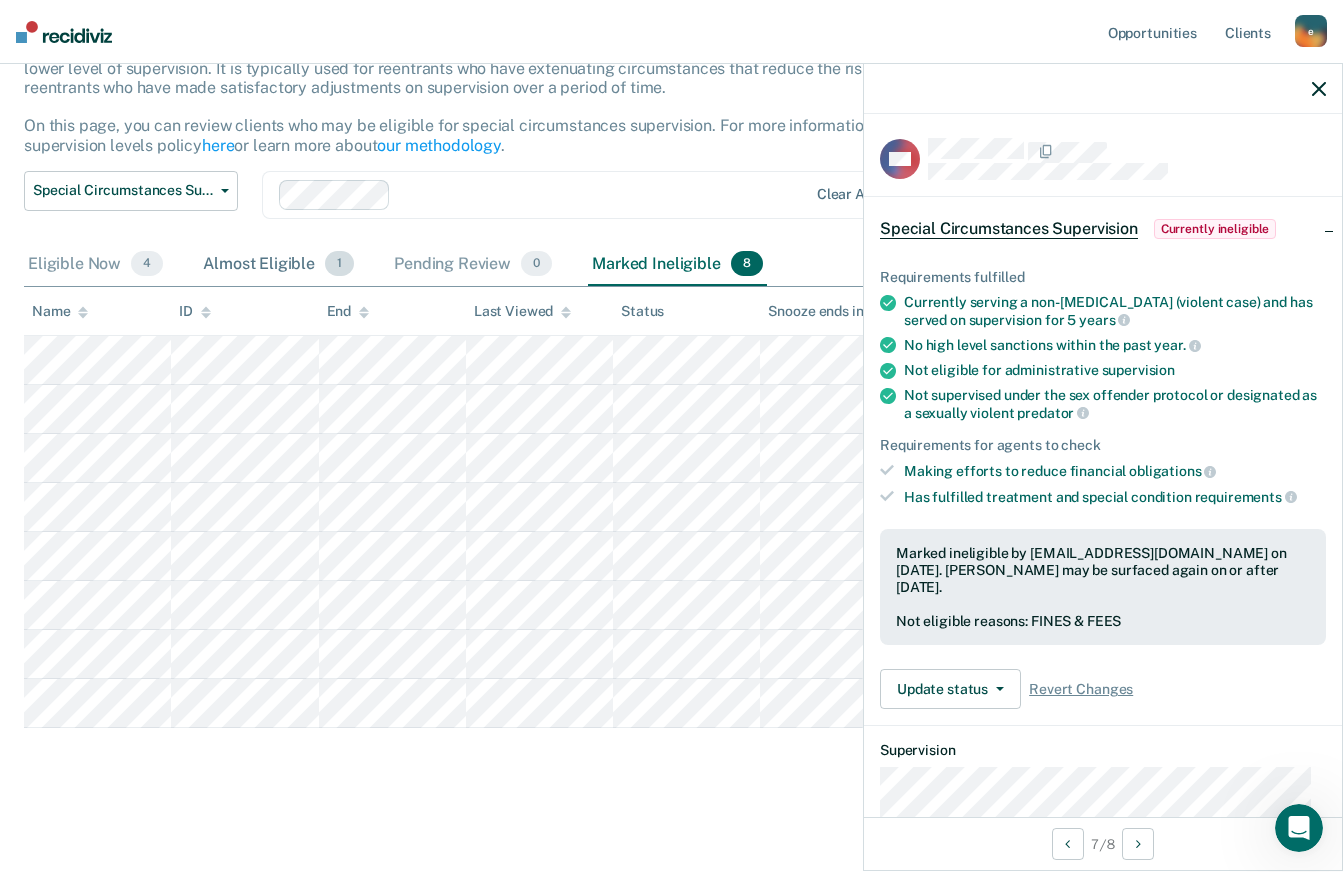 click on "1" at bounding box center [339, 264] 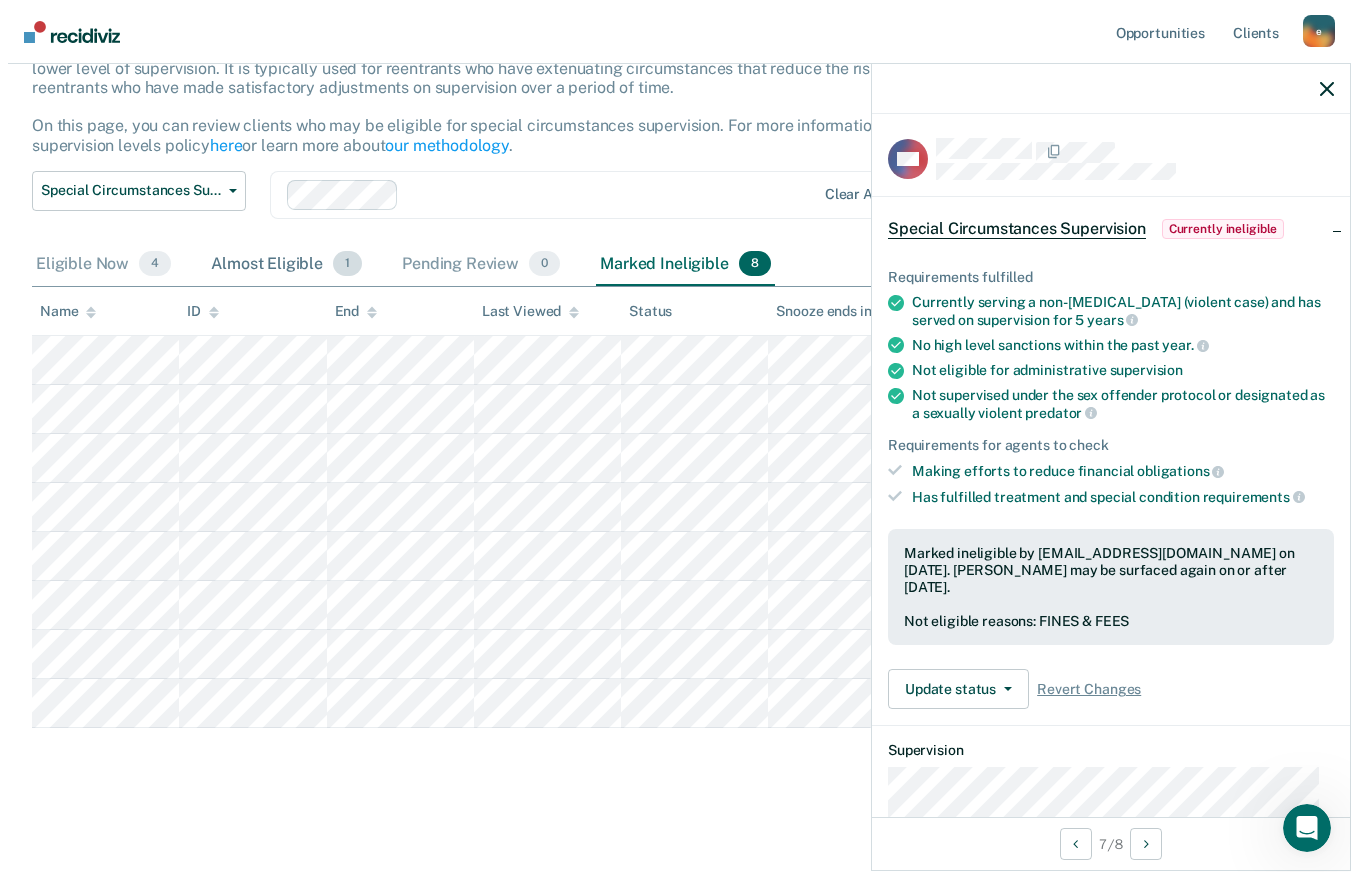 scroll, scrollTop: 0, scrollLeft: 0, axis: both 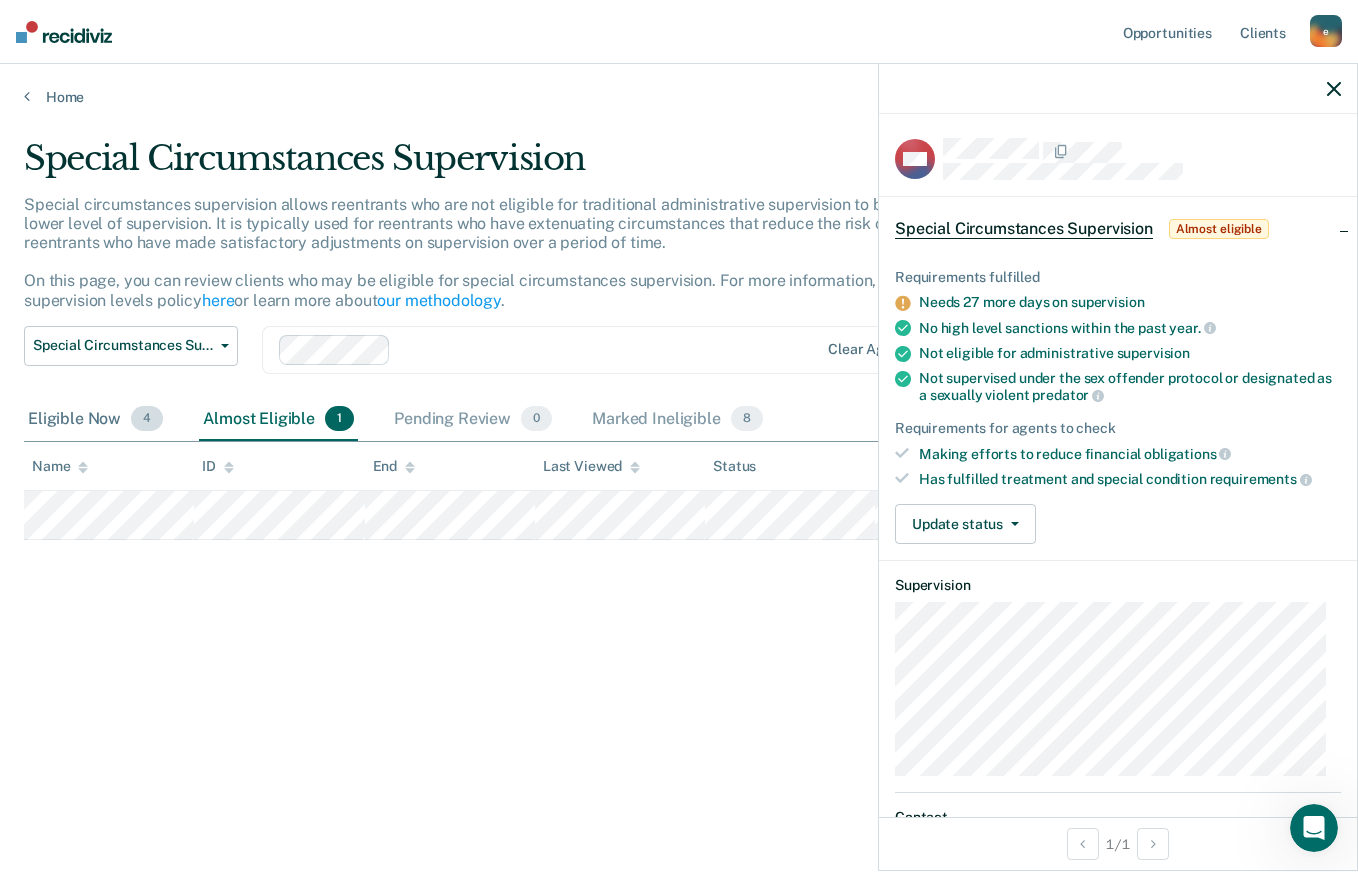 click on "4" at bounding box center (147, 419) 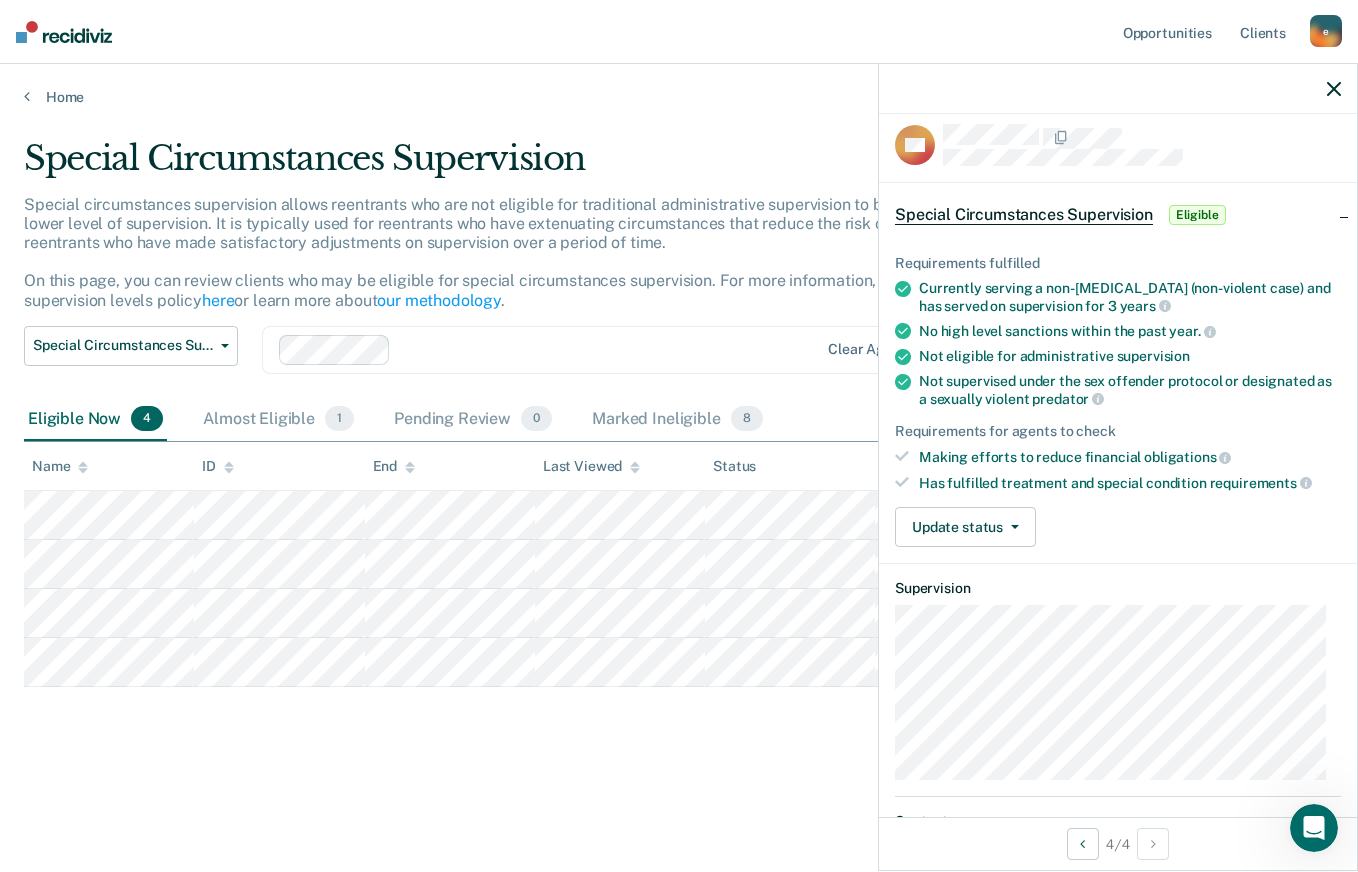scroll, scrollTop: 0, scrollLeft: 0, axis: both 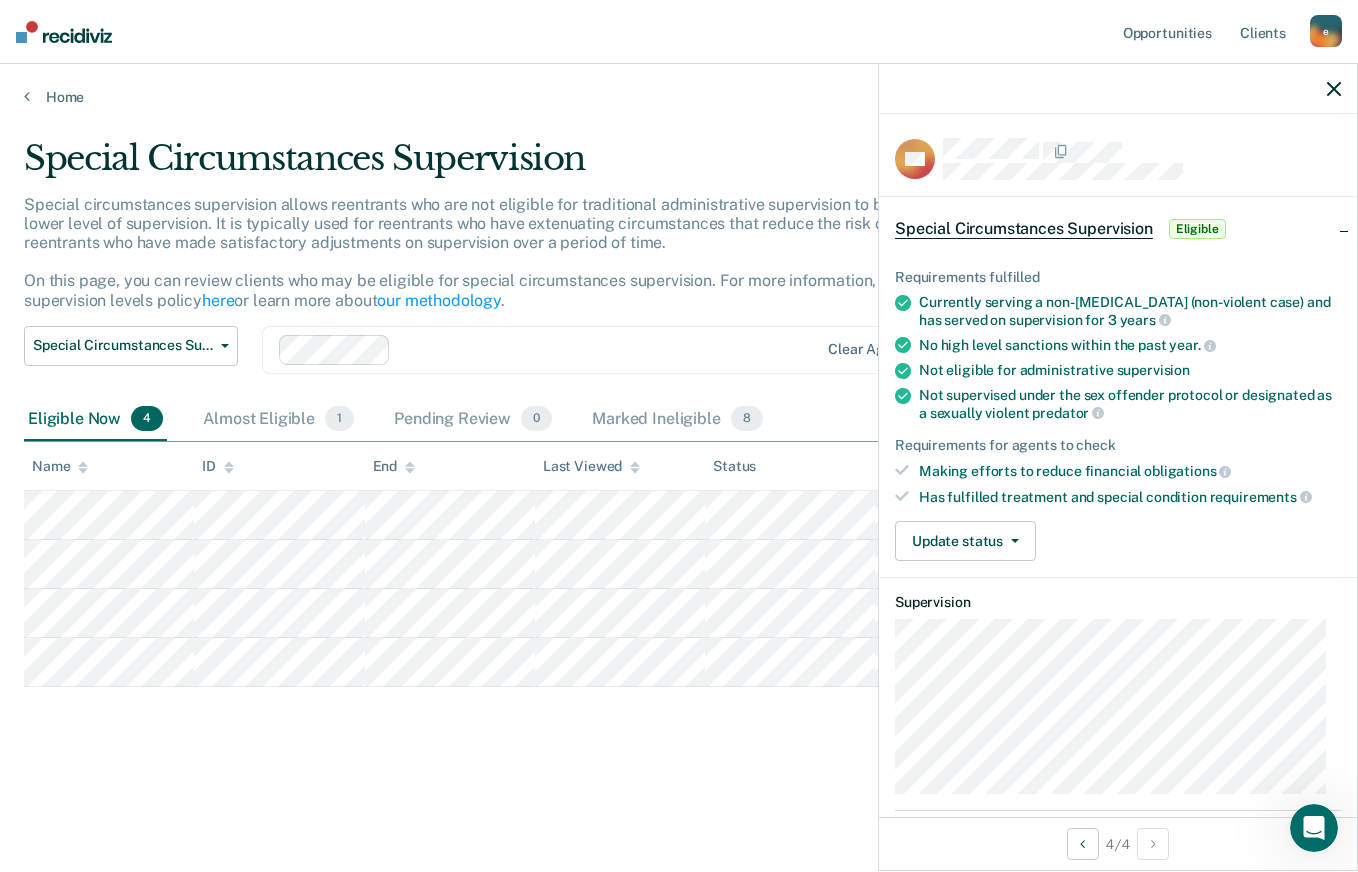 click on "Special Circumstances Supervision   Special circumstances supervision allows reentrants who are not eligible for traditional administrative supervision to be supervised at a lower level of supervision. It is typically used for reentrants who have extenuating circumstances that reduce the risk of re-offending or reentrants who have made satisfactory adjustments on supervision over a period of time. On this page, you can review clients who may be eligible for special circumstances supervision. For more information, please refer to the supervision levels policy  here  or learn more about  our methodology .  Special Circumstances Supervision Administrative Supervision Special Circumstances Supervision Clear   agents Eligible Now 4 Almost Eligible 1 Pending Review 0 Marked Ineligible 8
To pick up a draggable item, press the space bar.
While dragging, use the arrow keys to move the item.
Press space again to drop the item in its new position, or press escape to cancel.
Name ID End Last Viewed Status" at bounding box center (679, 462) 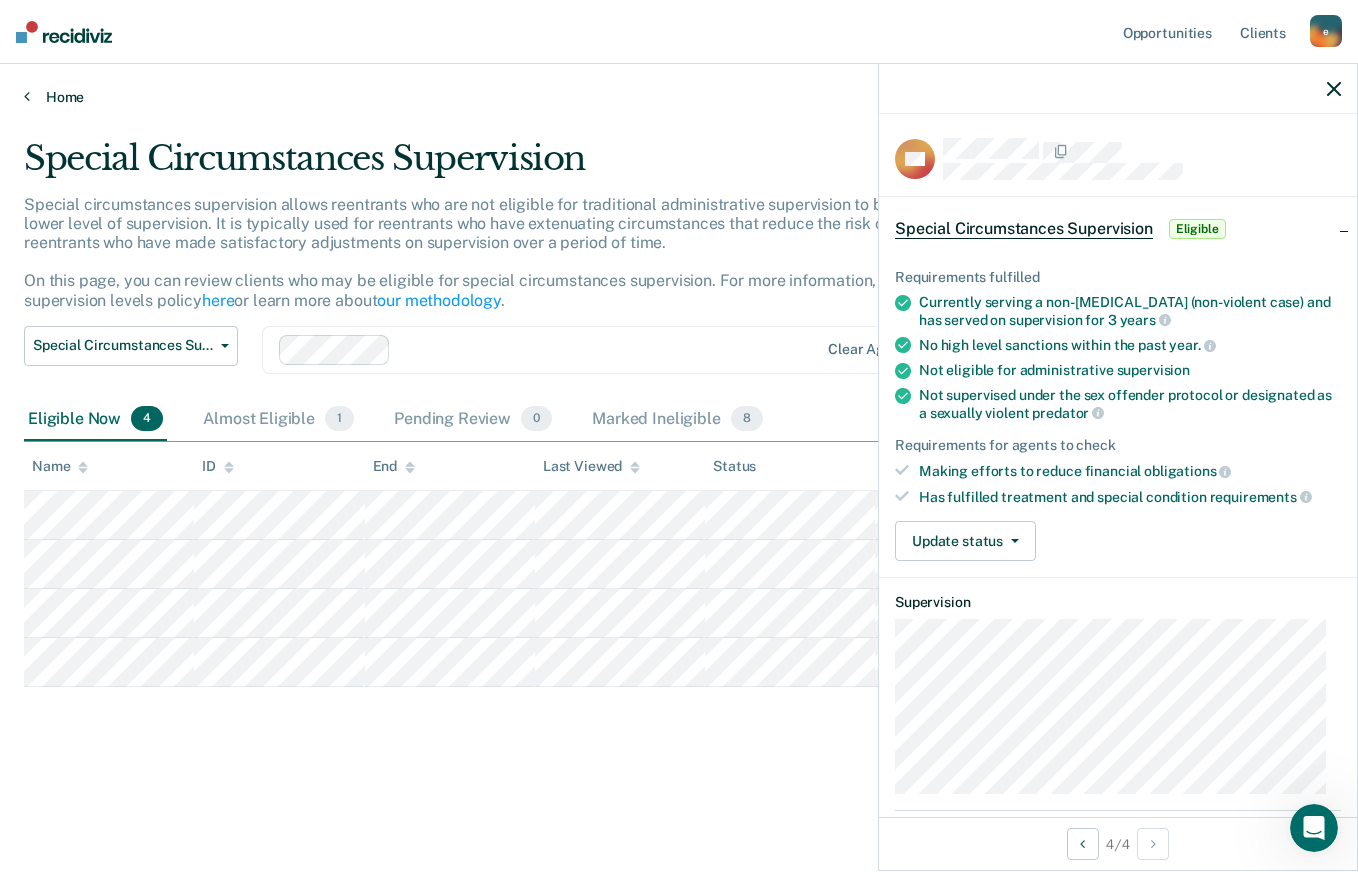 click on "Home" at bounding box center [679, 97] 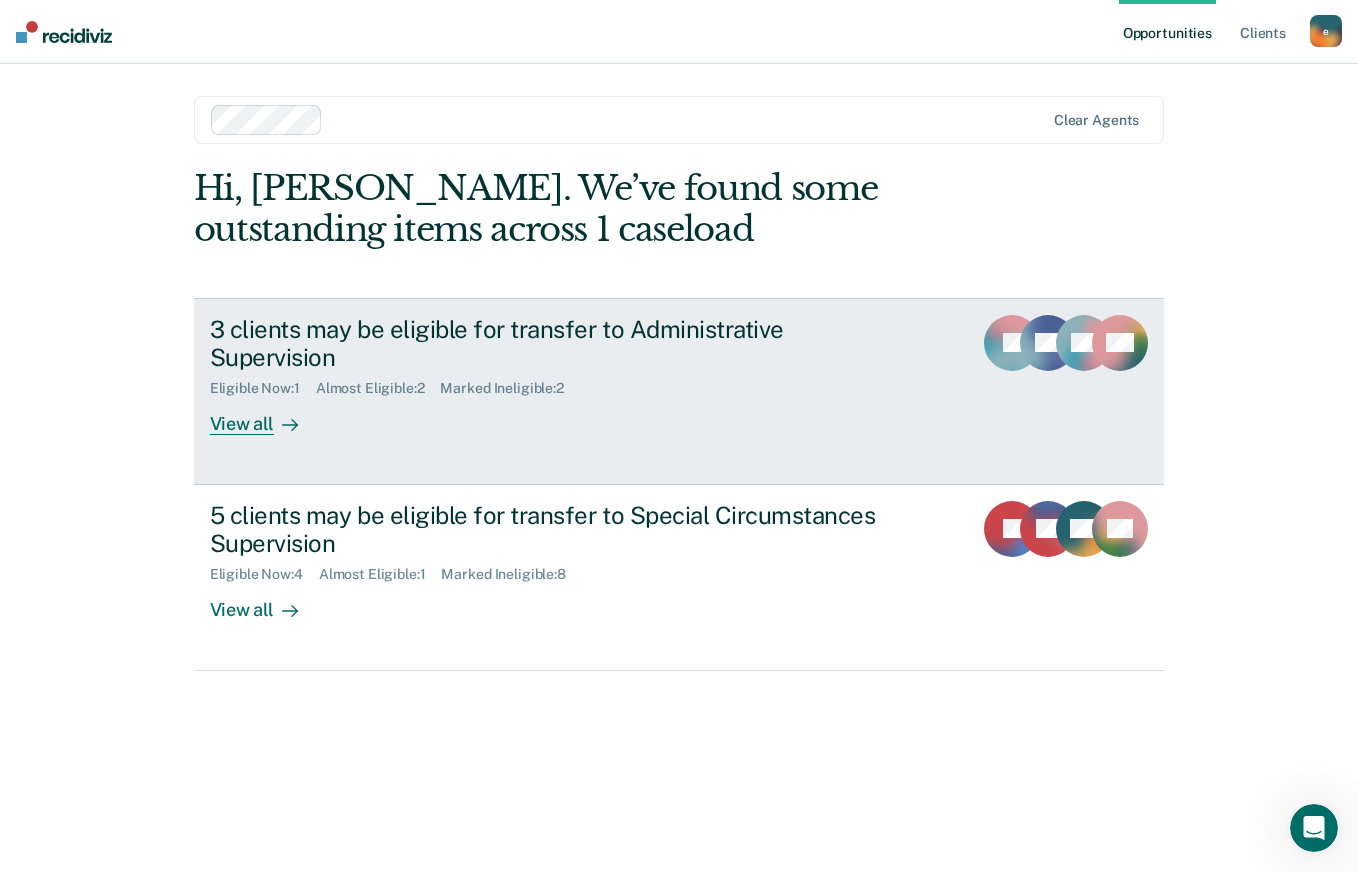click on "3 clients may be eligible for transfer to Administrative Supervision" at bounding box center [561, 344] 